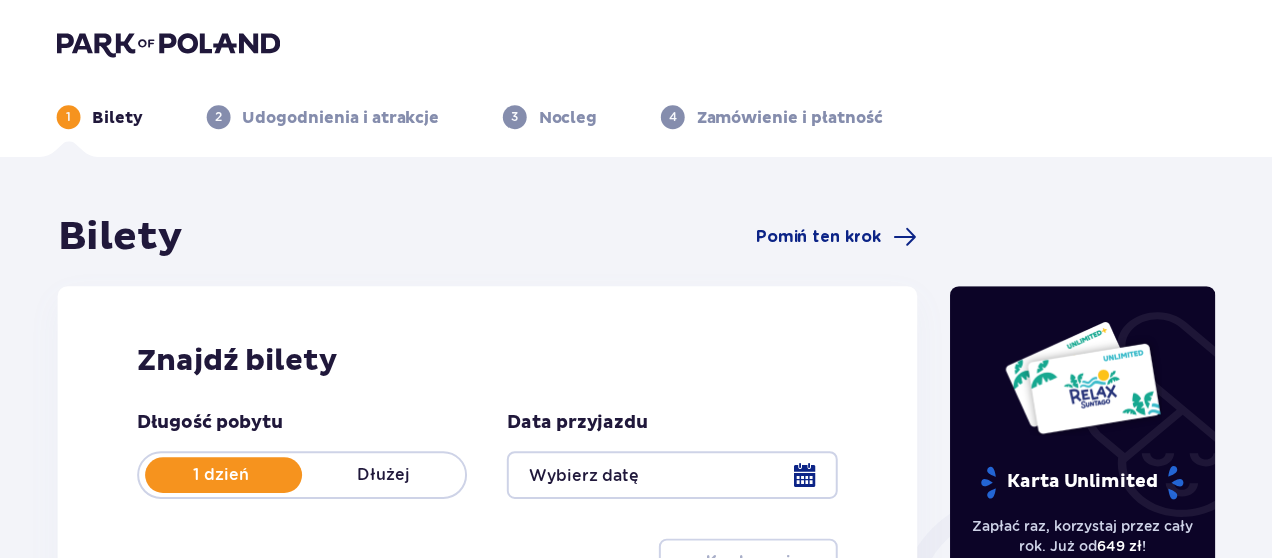 scroll, scrollTop: 0, scrollLeft: 0, axis: both 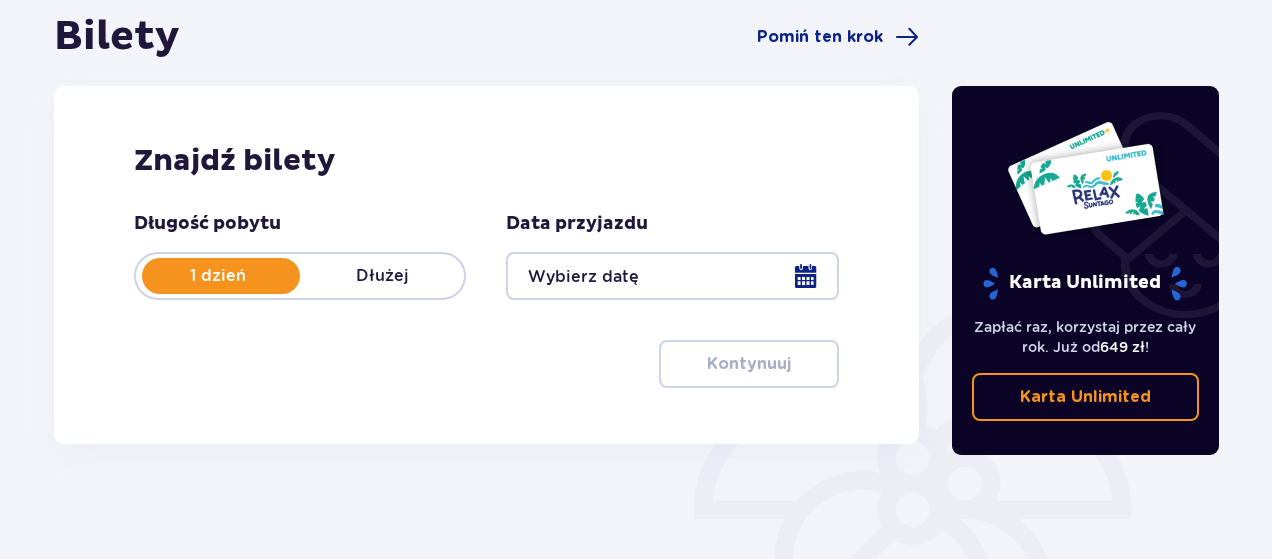 click at bounding box center (672, 276) 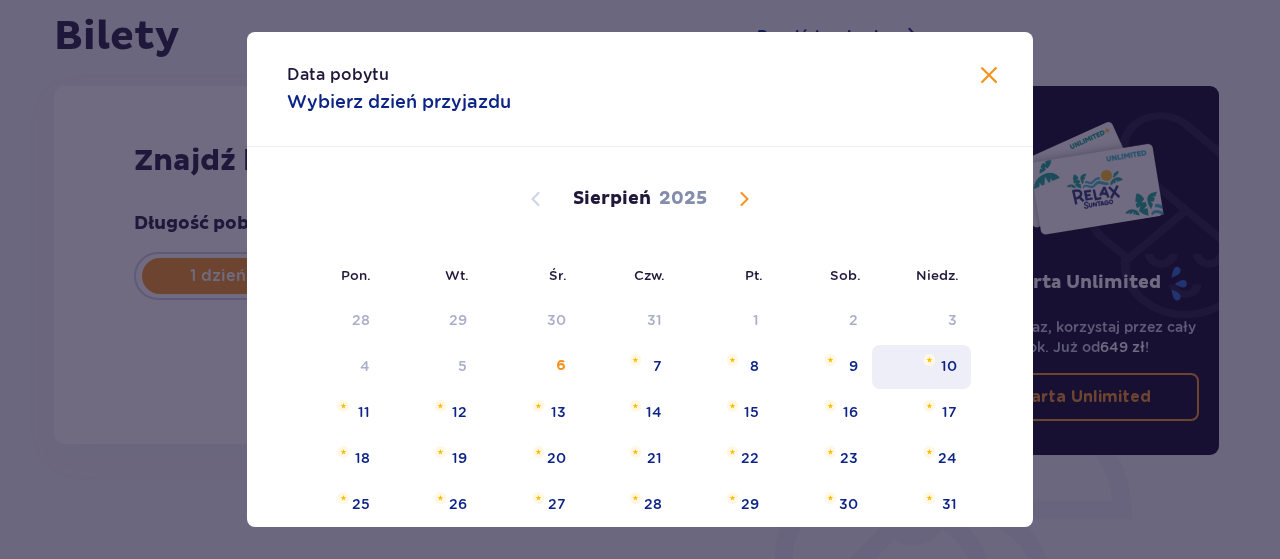 click at bounding box center [929, 360] 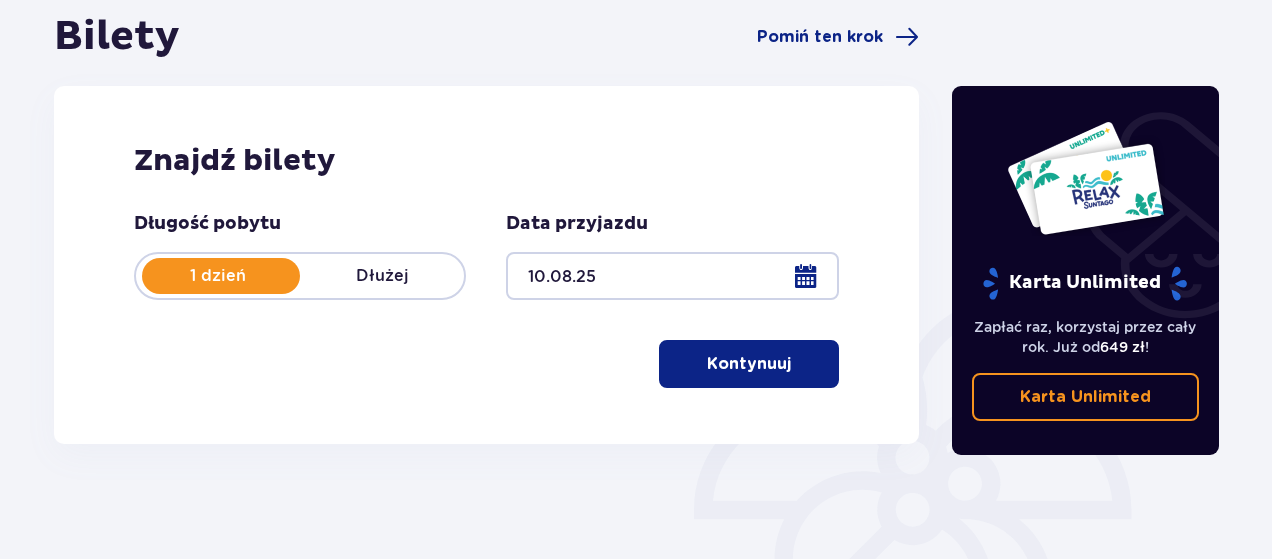 click at bounding box center [795, 364] 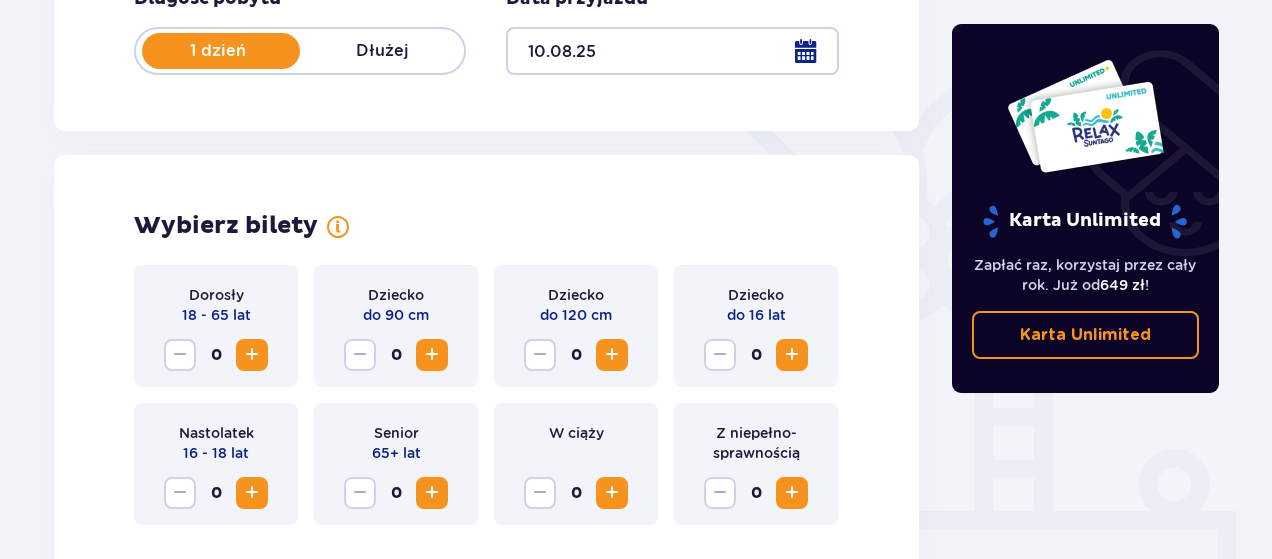 scroll, scrollTop: 456, scrollLeft: 0, axis: vertical 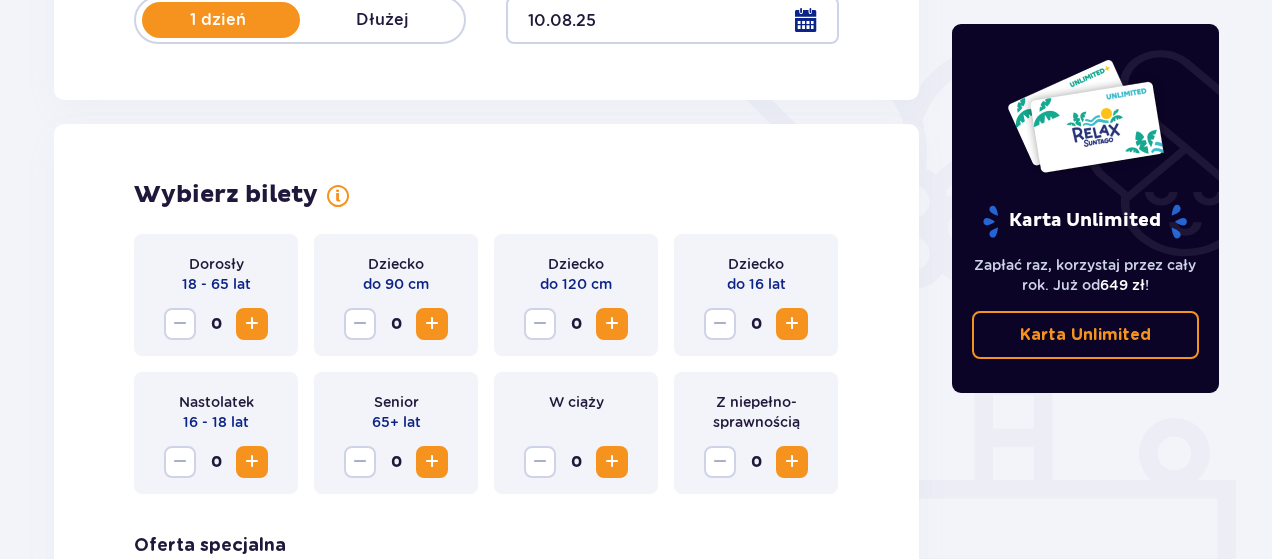 click at bounding box center [252, 324] 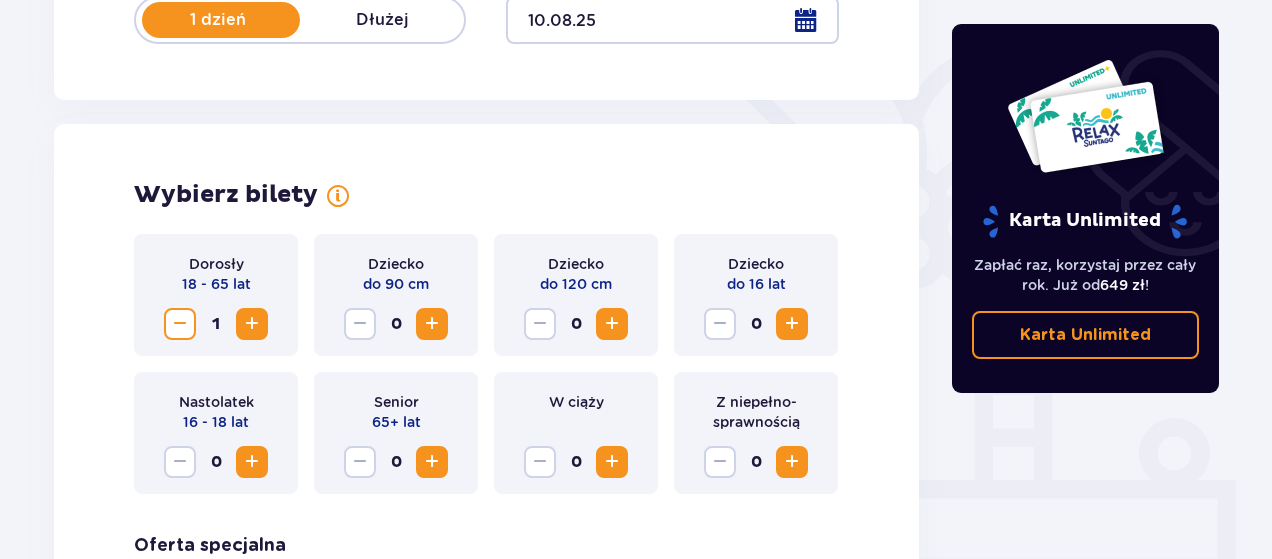 click at bounding box center (252, 324) 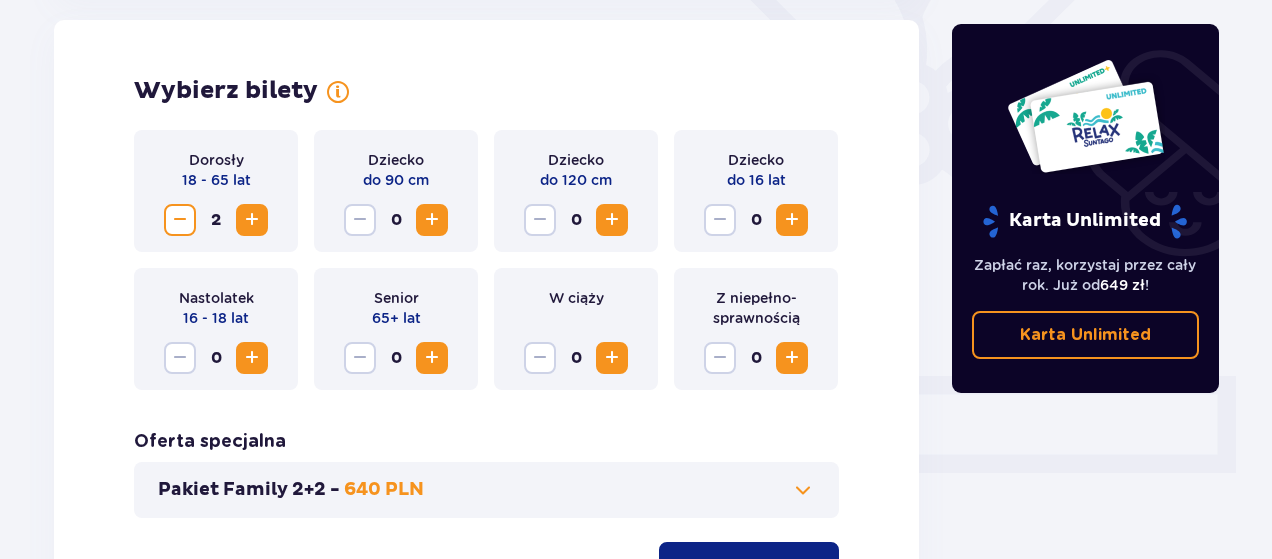 scroll, scrollTop: 656, scrollLeft: 0, axis: vertical 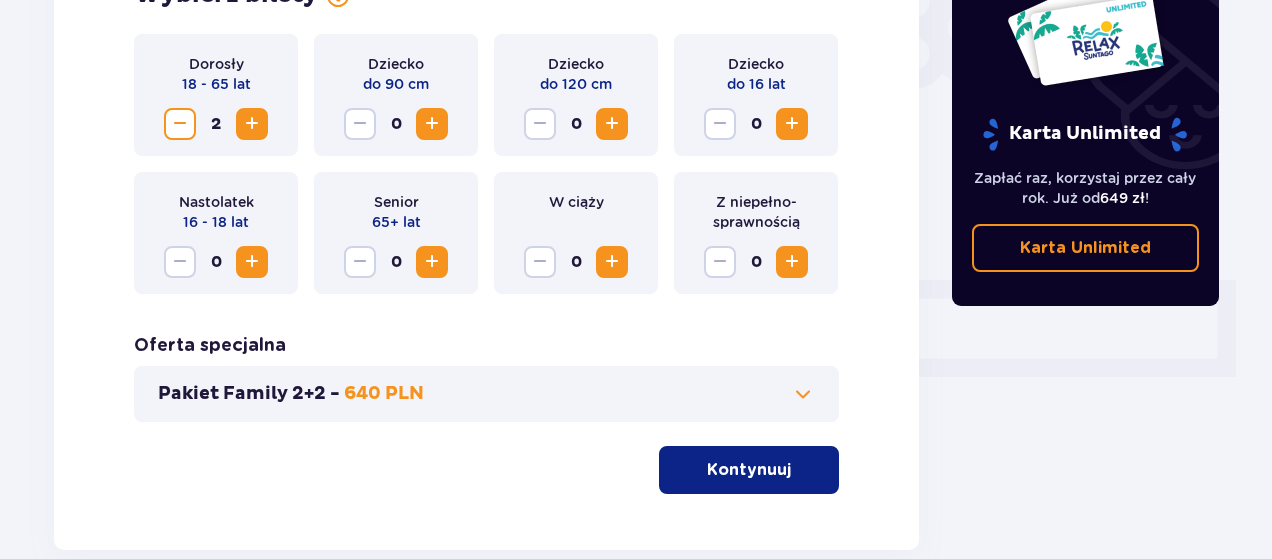click on "Kontynuuj" at bounding box center (749, 470) 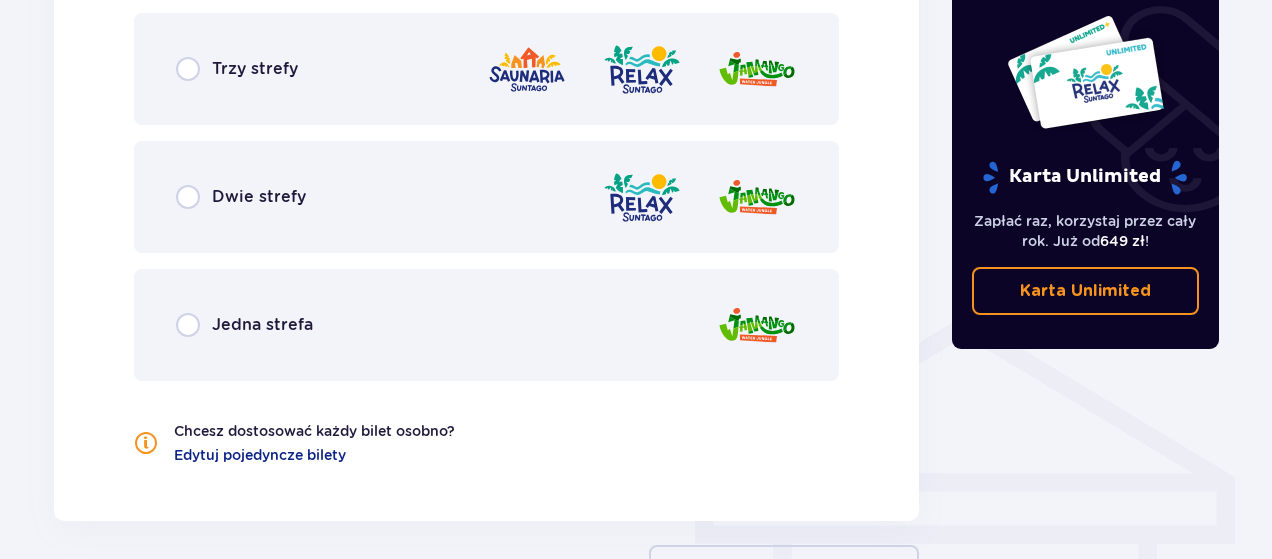 scroll, scrollTop: 1310, scrollLeft: 0, axis: vertical 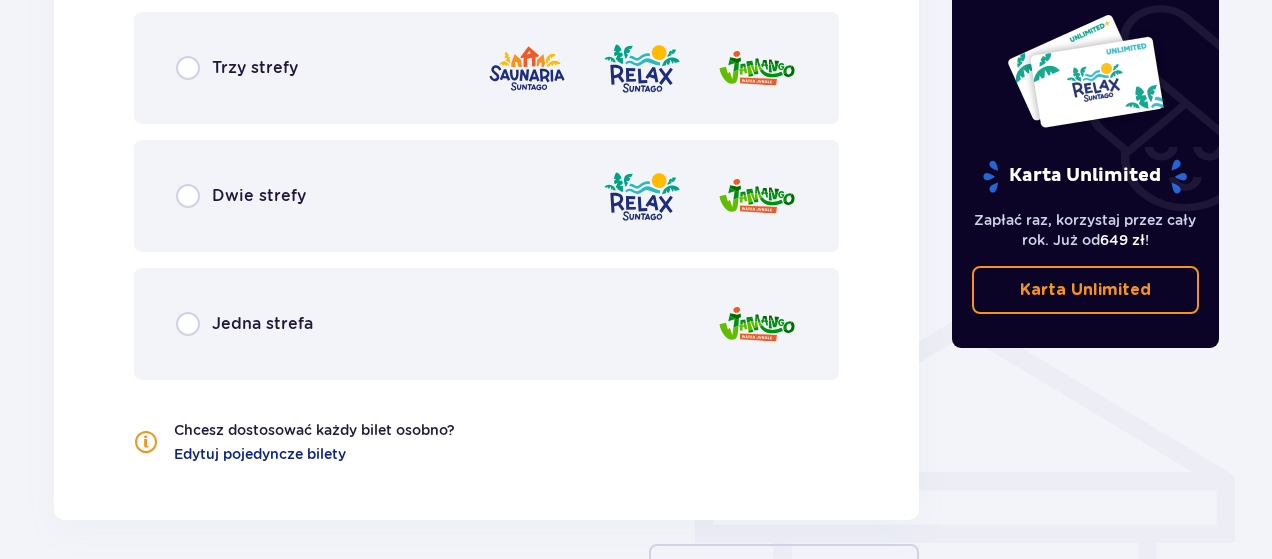 click on "Dwie strefy" at bounding box center (486, 196) 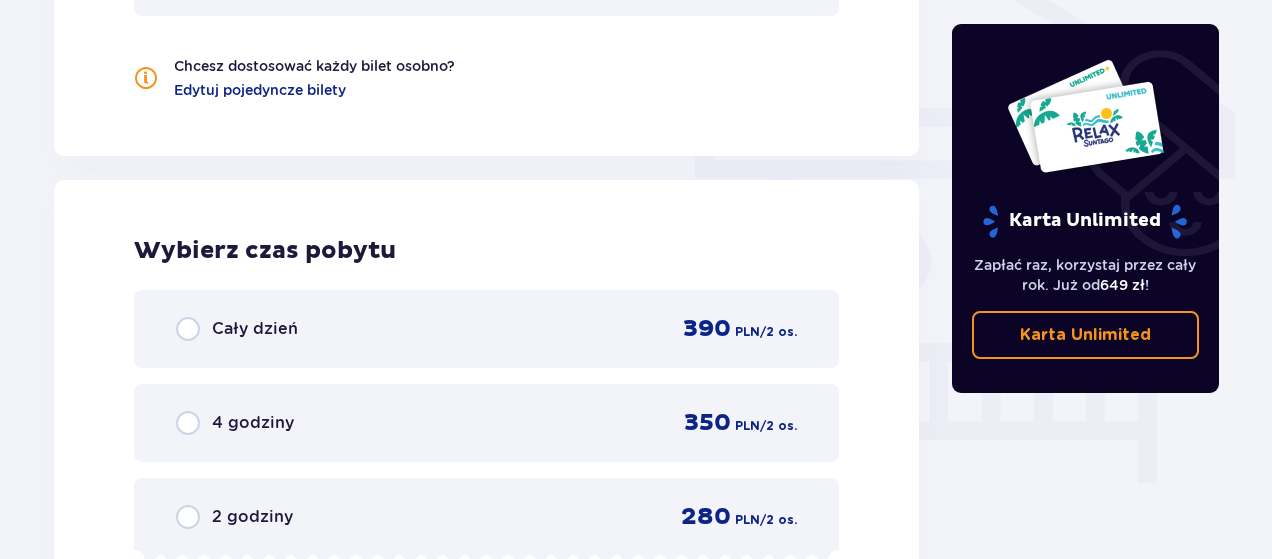 scroll, scrollTop: 1706, scrollLeft: 0, axis: vertical 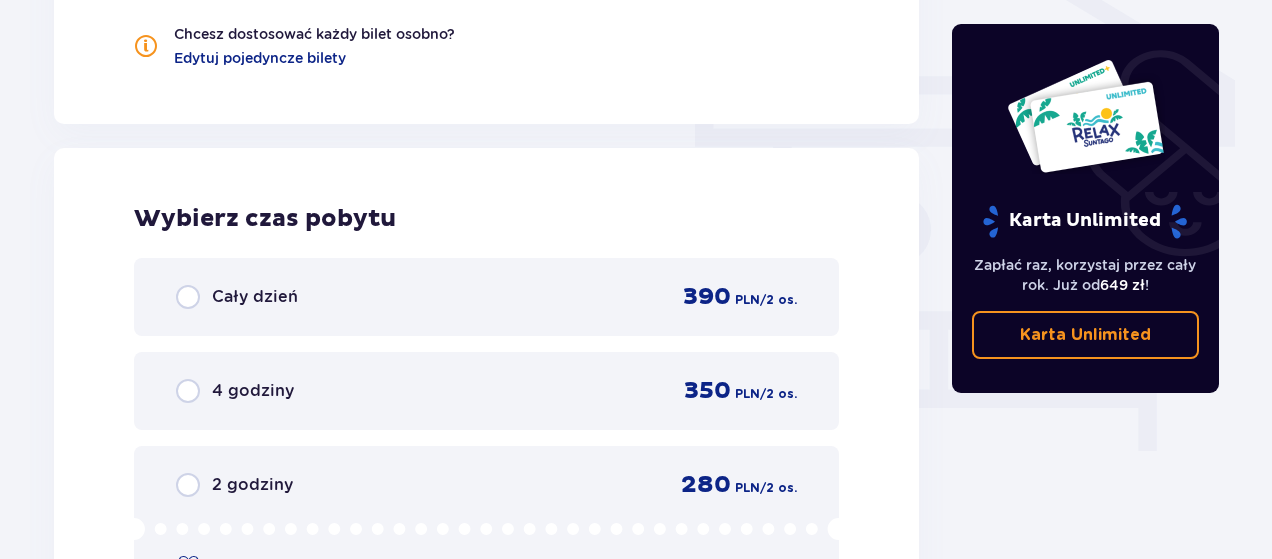 click on "Cały dzień   390 PLN / 2 os." at bounding box center [486, 297] 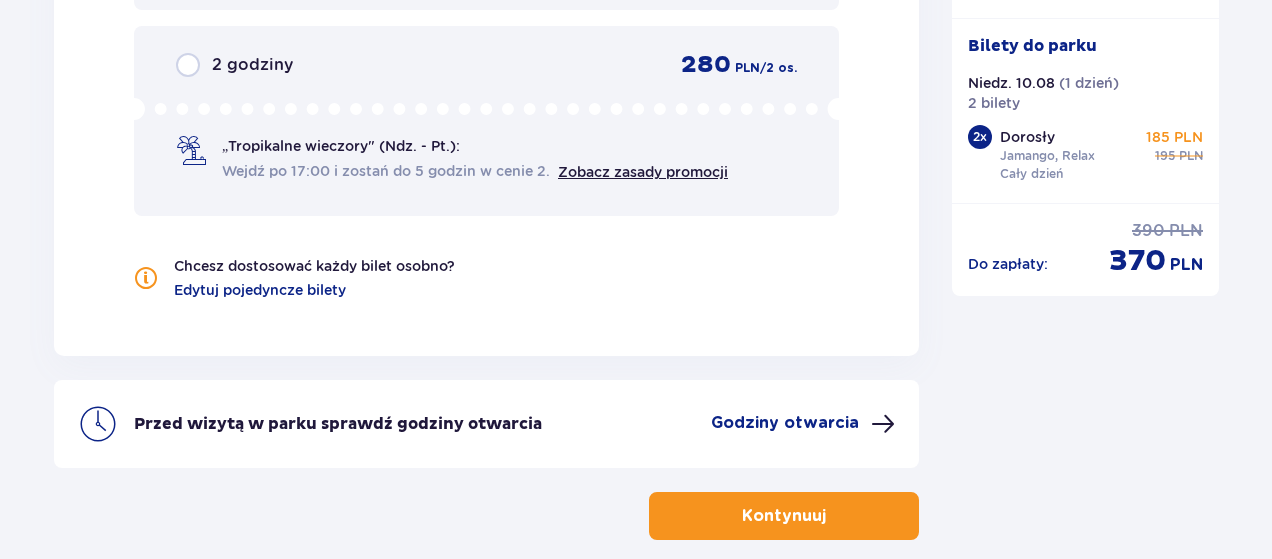 scroll, scrollTop: 2226, scrollLeft: 0, axis: vertical 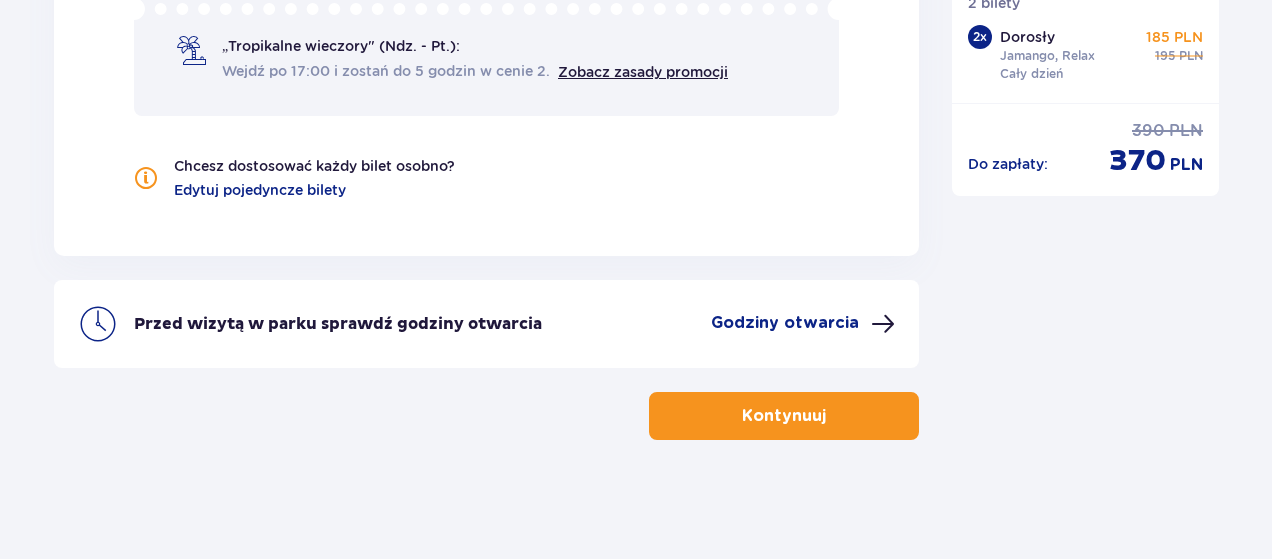 click at bounding box center [830, 416] 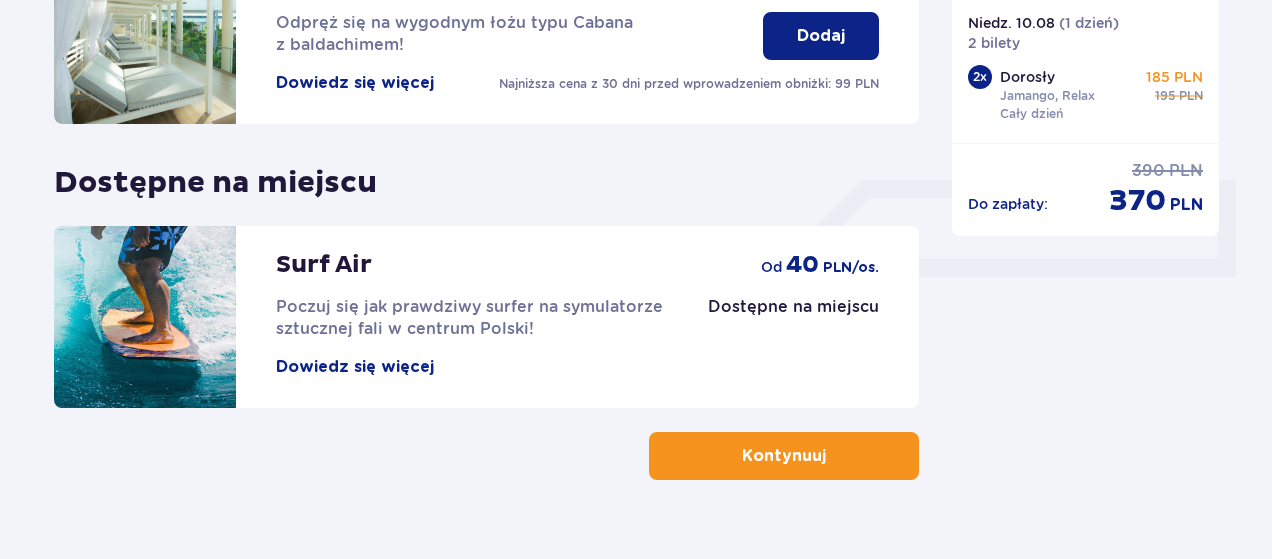 scroll, scrollTop: 796, scrollLeft: 0, axis: vertical 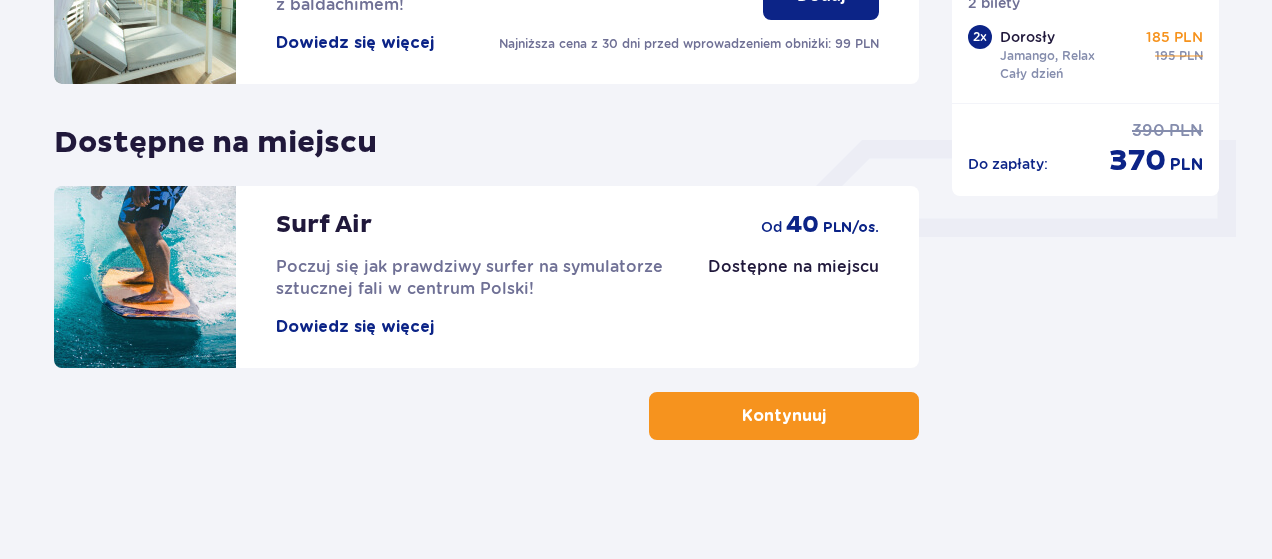 click on "Kontynuuj" at bounding box center (784, 416) 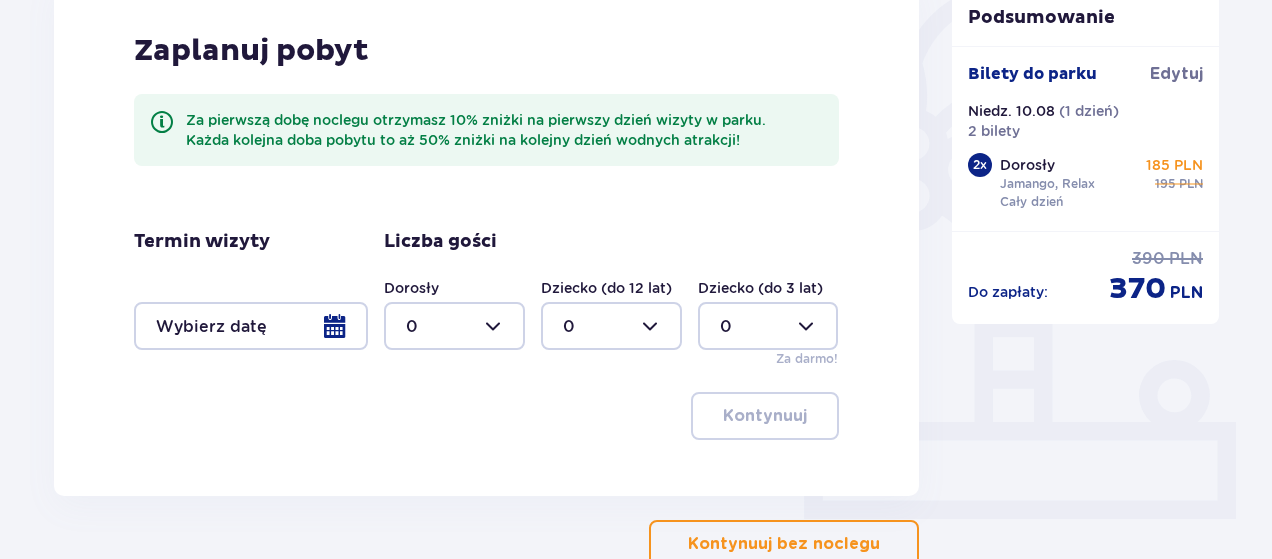 scroll, scrollTop: 600, scrollLeft: 0, axis: vertical 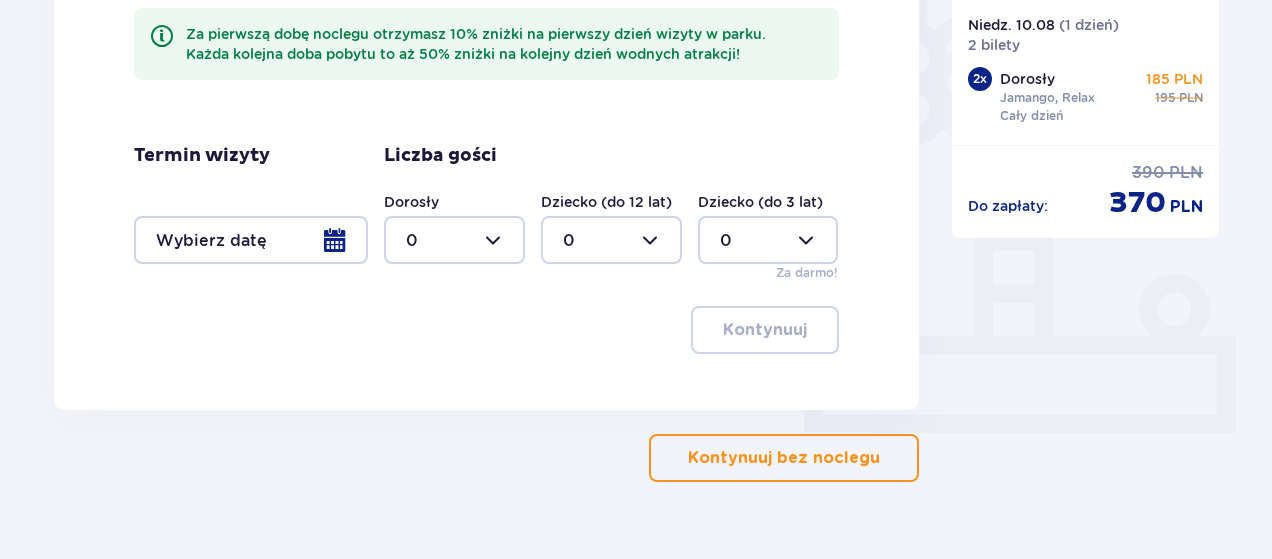 click on "Kontynuuj bez noclegu" at bounding box center [784, 458] 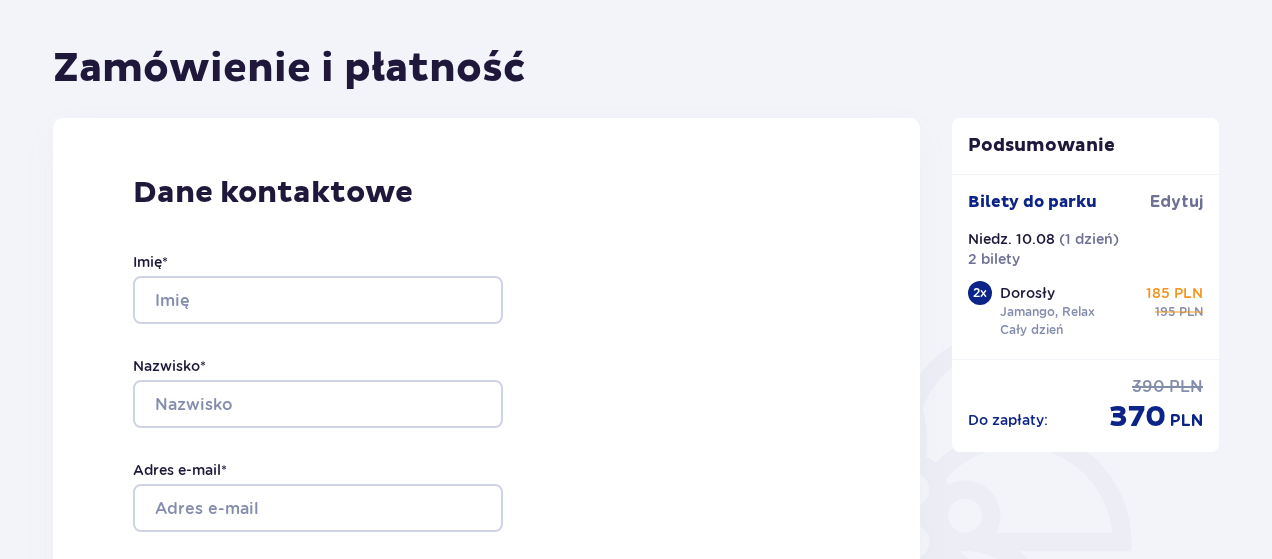 scroll, scrollTop: 200, scrollLeft: 0, axis: vertical 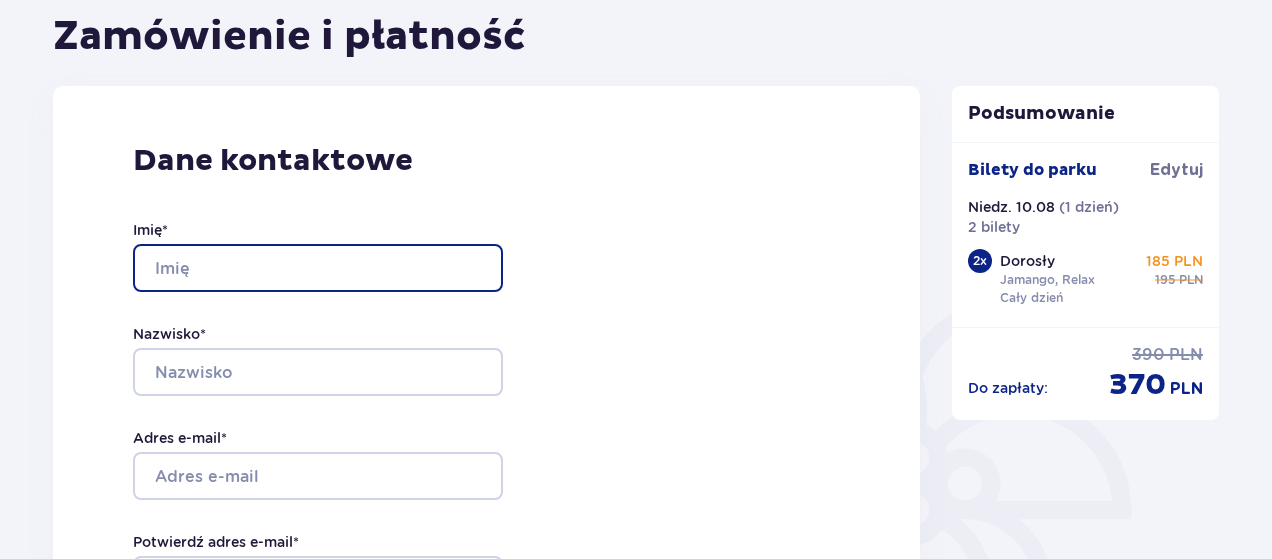 click on "Imię *" at bounding box center (318, 268) 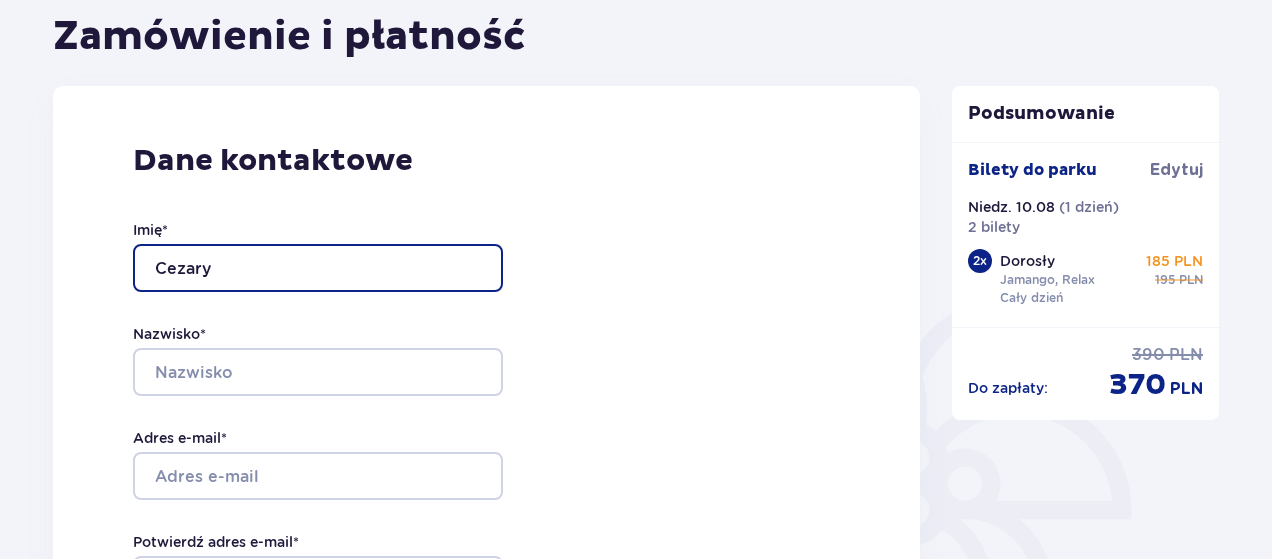 type on "Cezary" 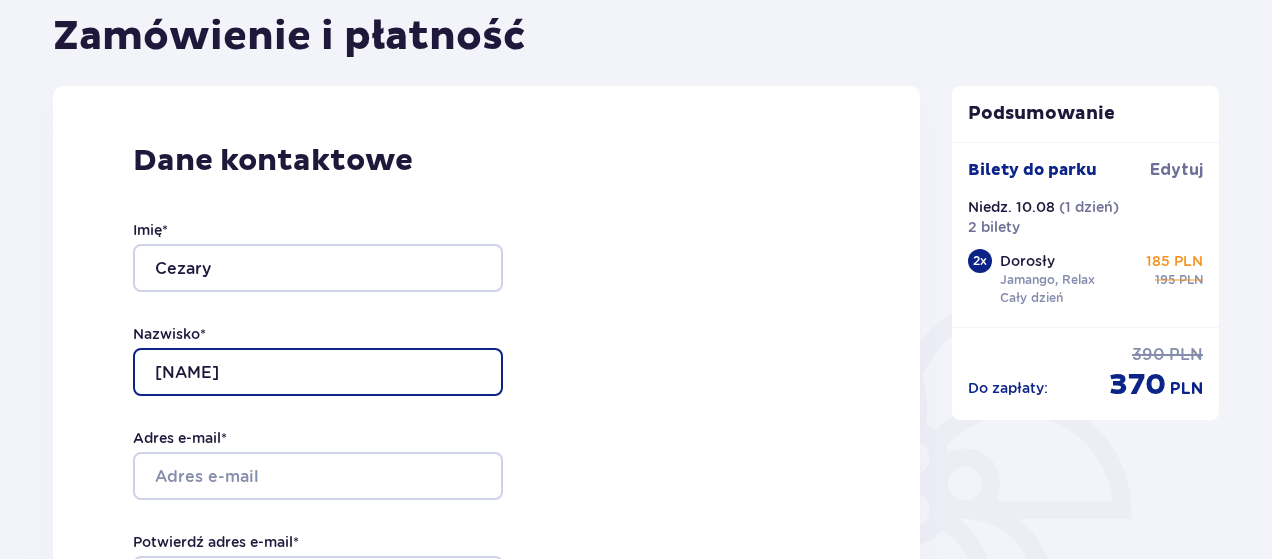 type on "Ostrowski" 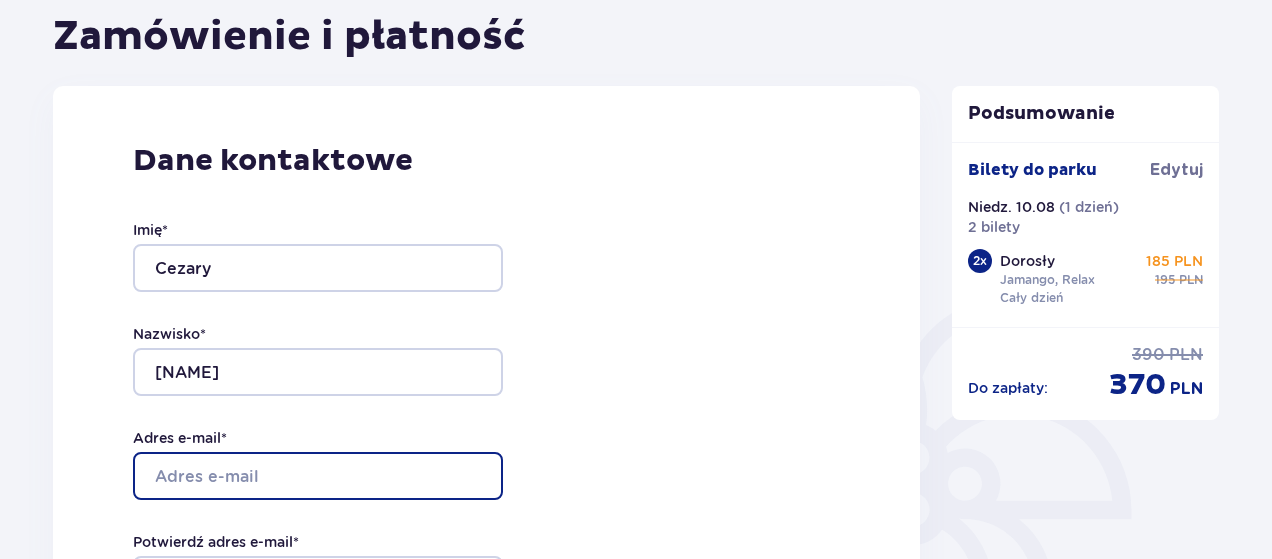 click on "Adres e-mail *" at bounding box center (318, 476) 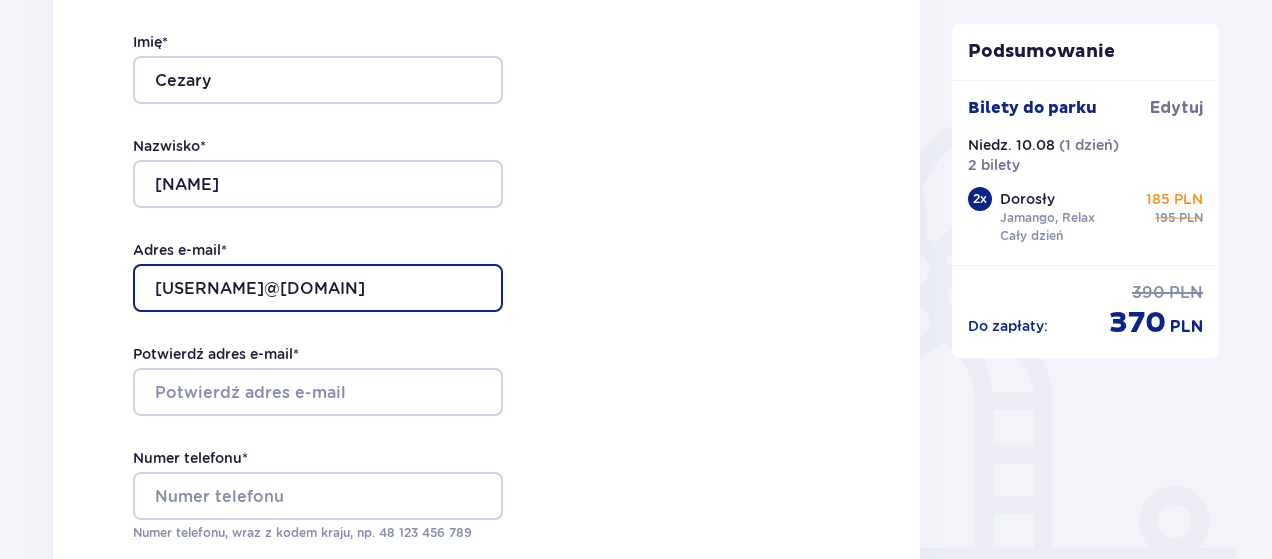 scroll, scrollTop: 400, scrollLeft: 0, axis: vertical 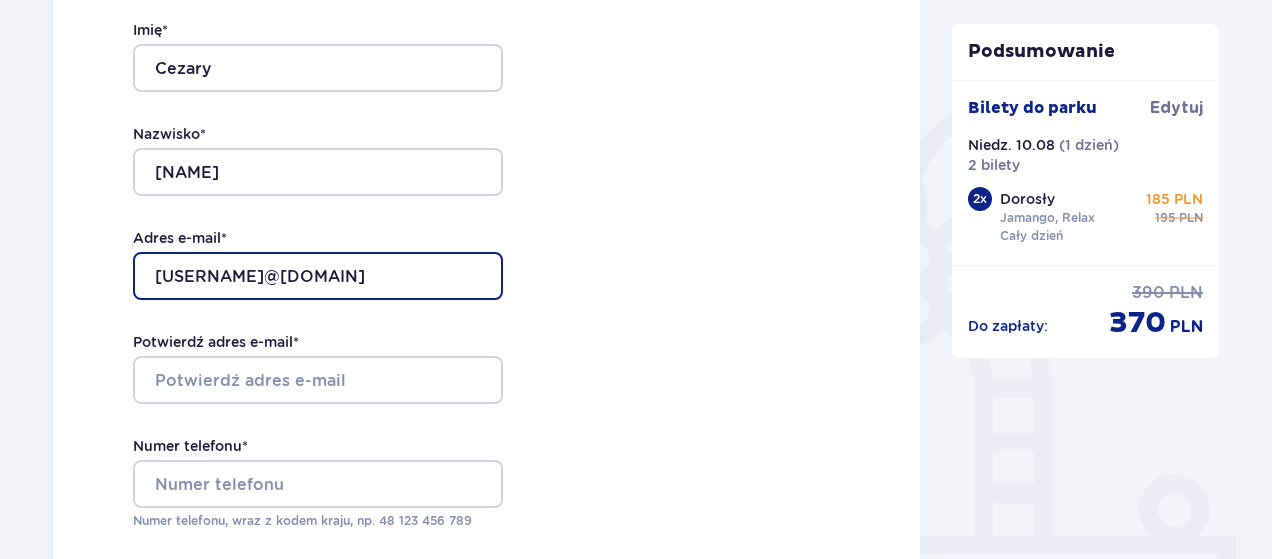type on "ostrowski.cezary99@gmail.com" 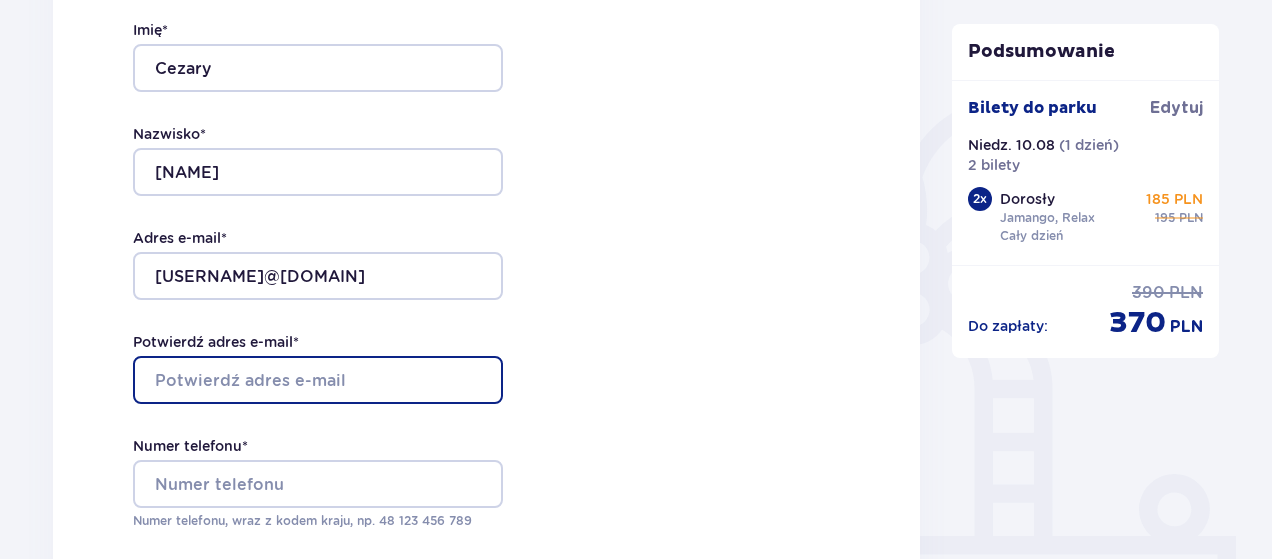 click on "Potwierdź adres e-mail *" at bounding box center (318, 380) 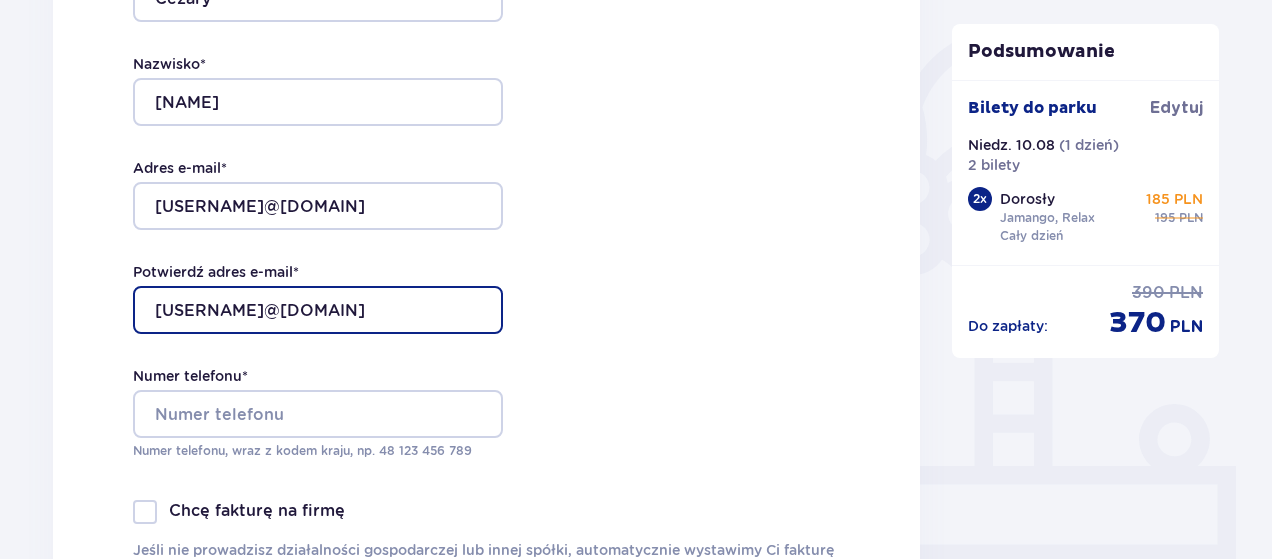 scroll, scrollTop: 500, scrollLeft: 0, axis: vertical 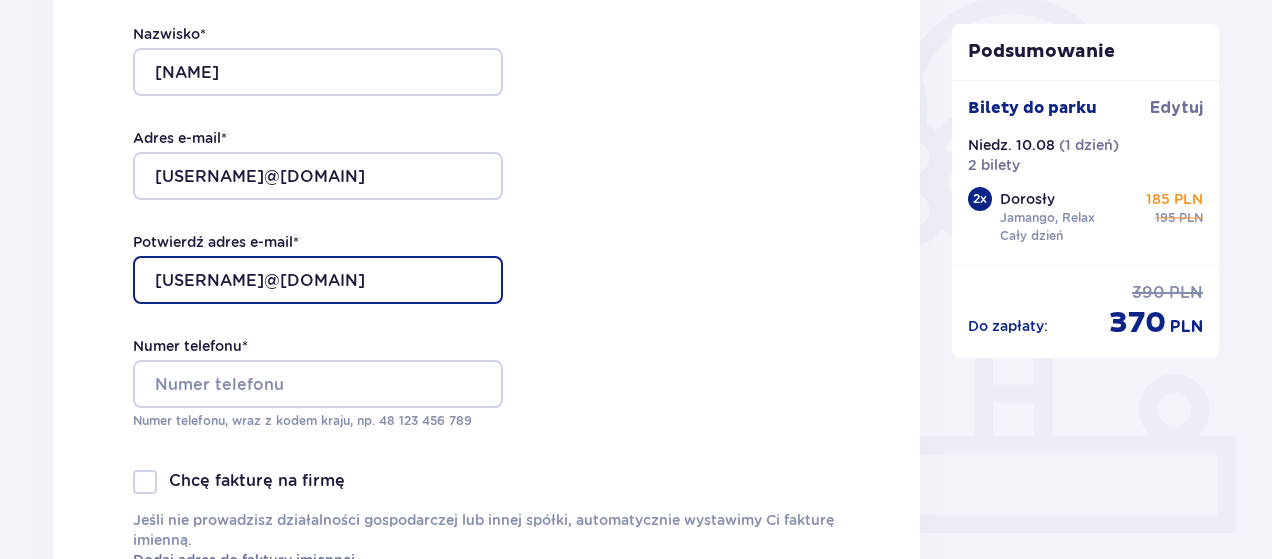 type on "ostrowski.cezary99@gmail.com" 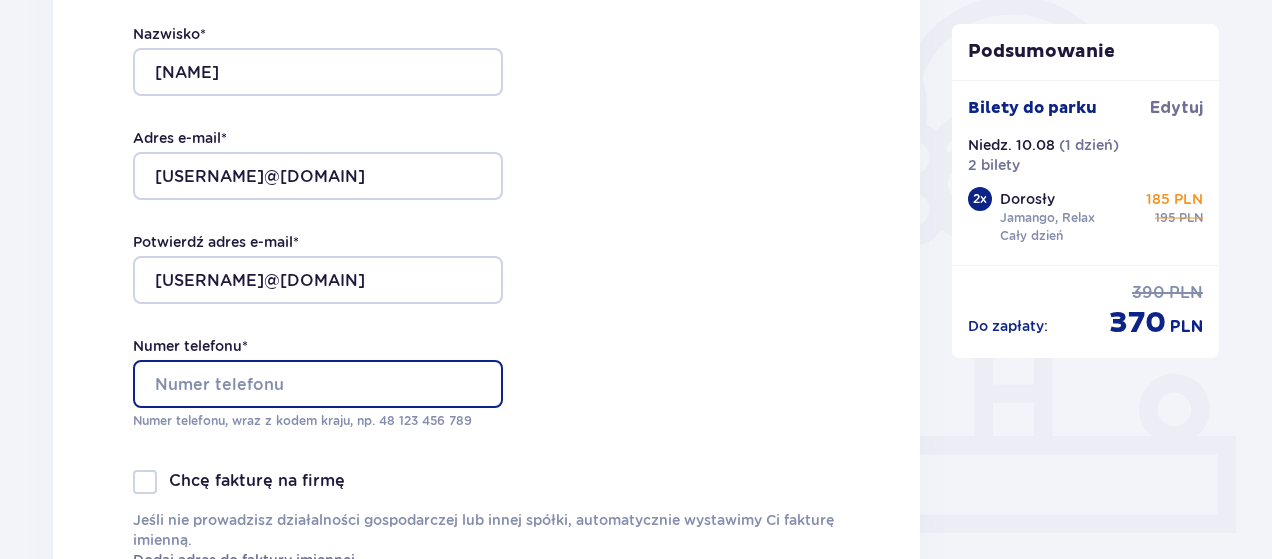 click on "Numer telefonu *" at bounding box center (318, 384) 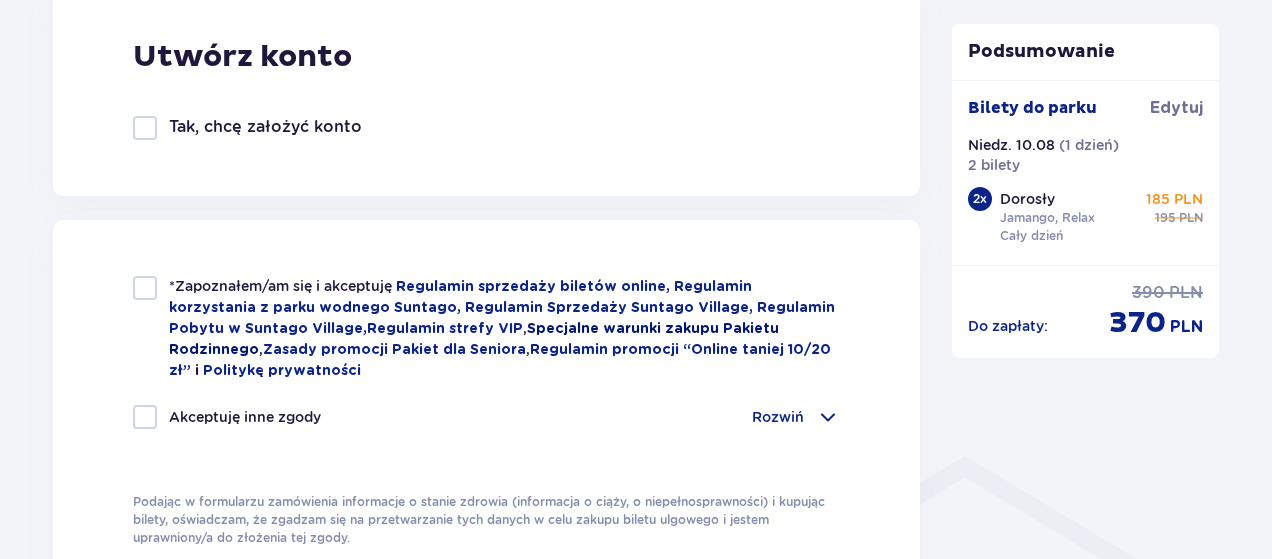 scroll, scrollTop: 1200, scrollLeft: 0, axis: vertical 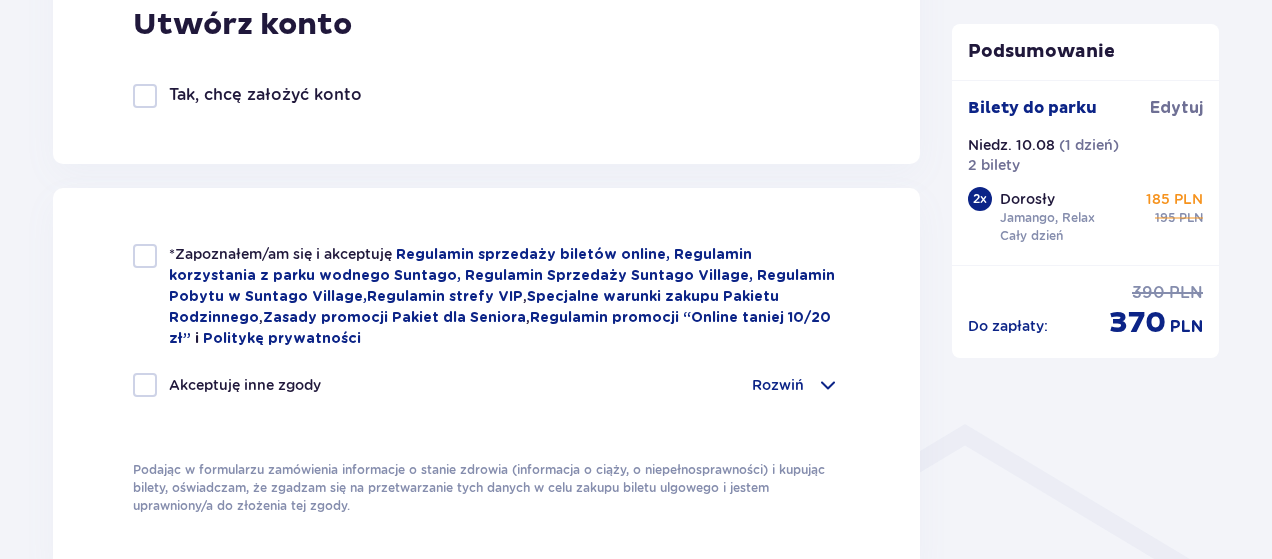type on "+48 512789746" 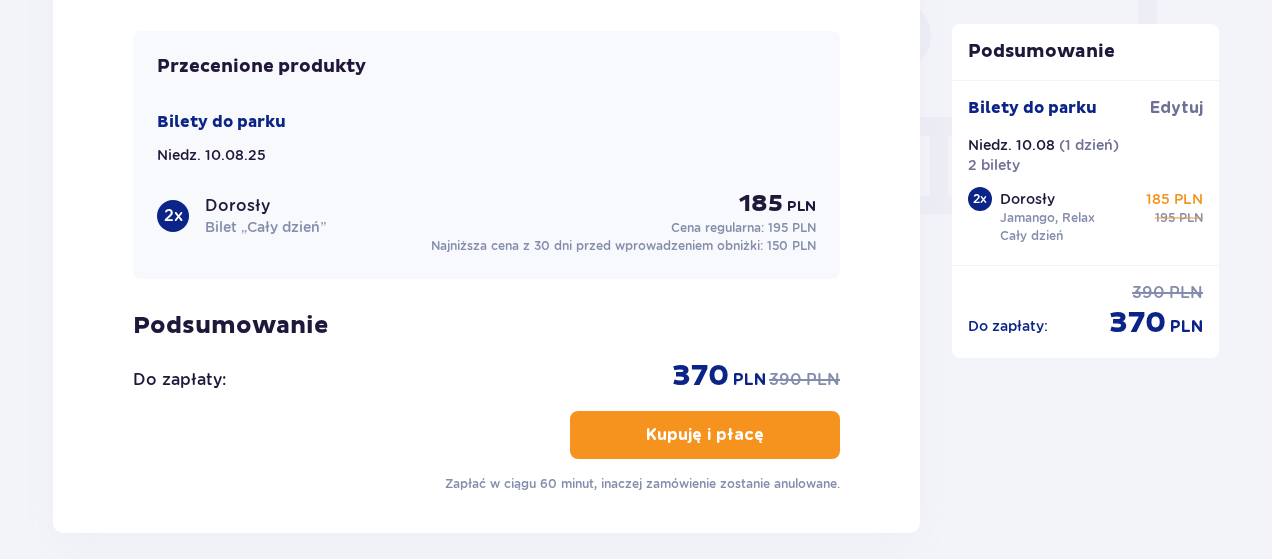 scroll, scrollTop: 2000, scrollLeft: 0, axis: vertical 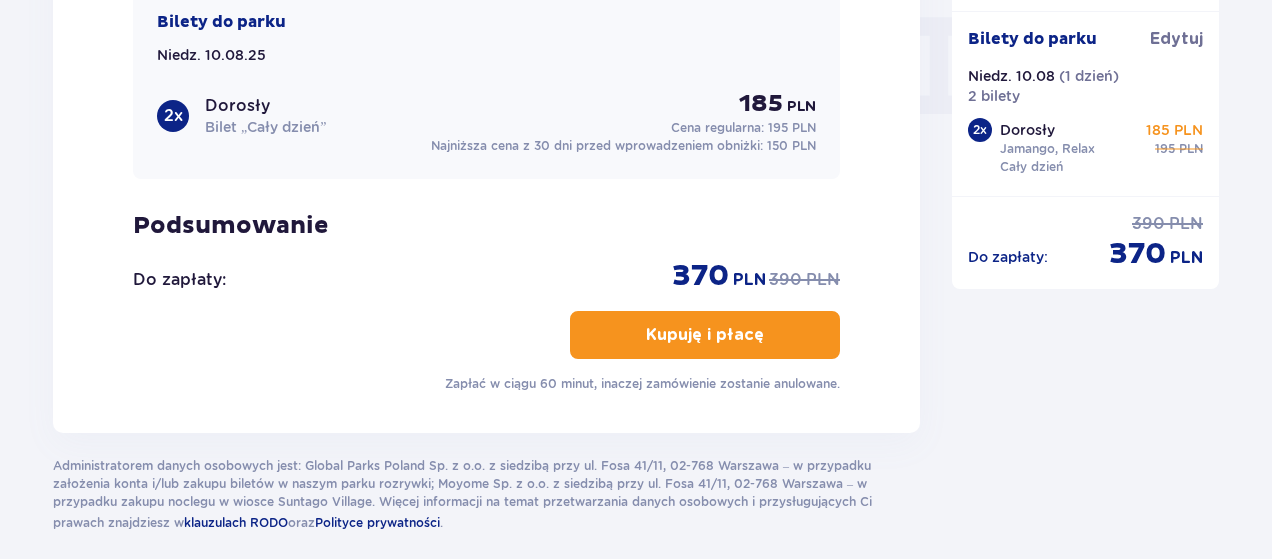 click on "Kupuję i płacę" at bounding box center (705, 335) 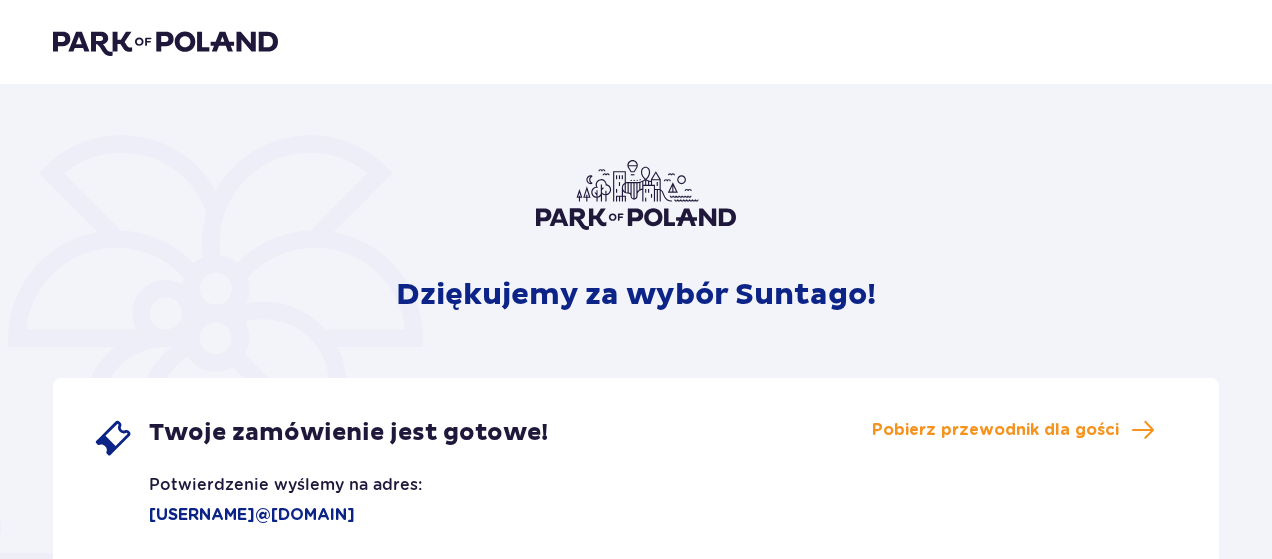 scroll, scrollTop: 0, scrollLeft: 0, axis: both 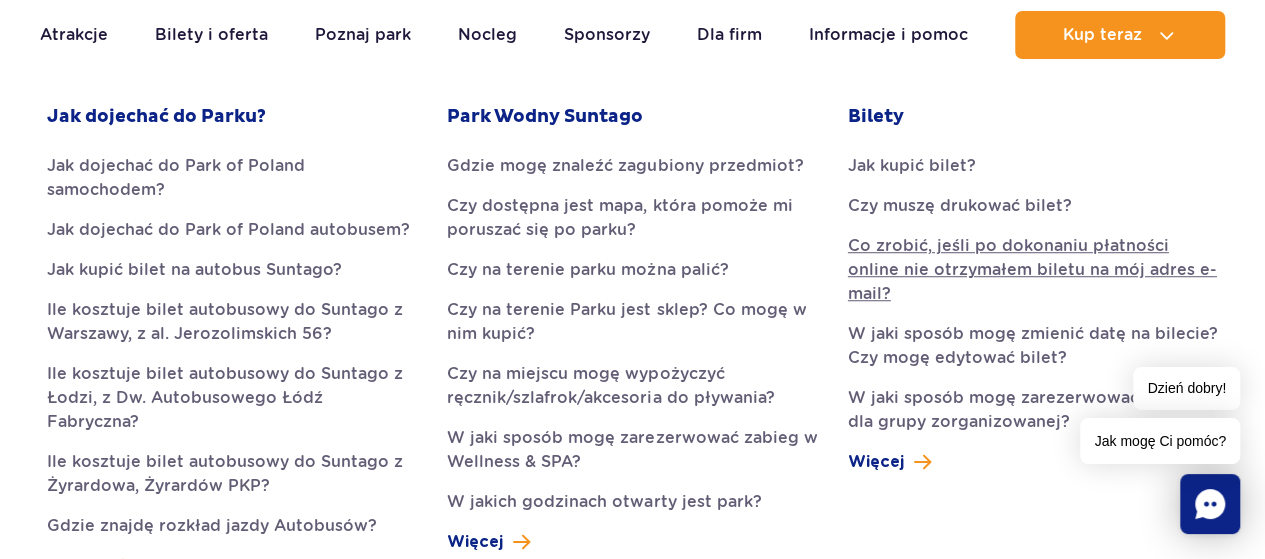 click on "Co zrobić, jeśli po dokonaniu płatności online nie otrzymałem biletu na mój adres e-mail?" at bounding box center (1033, 270) 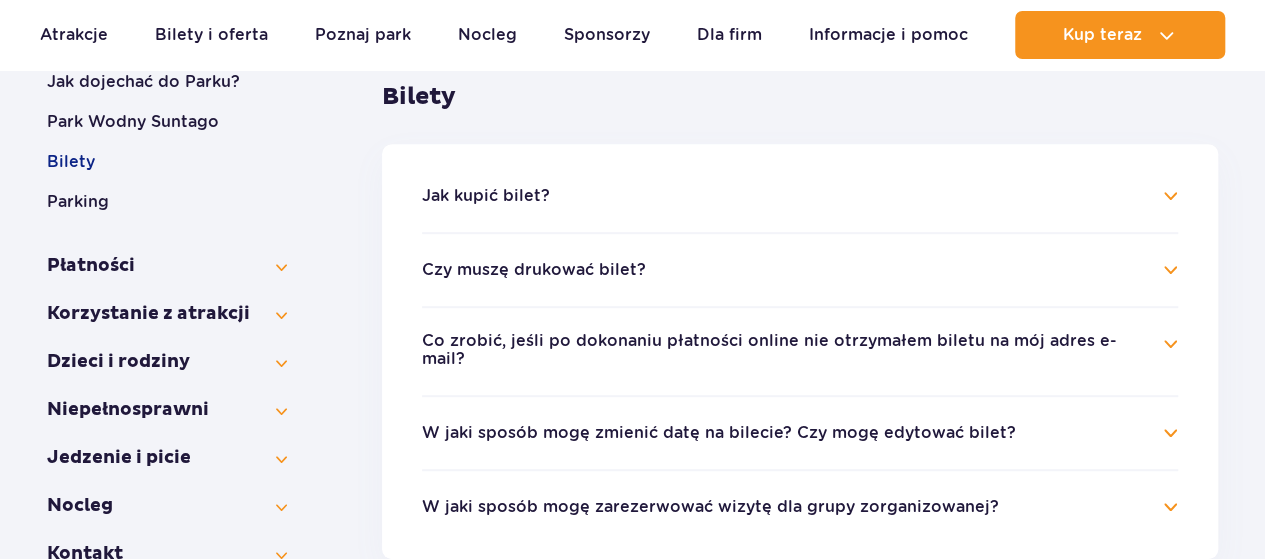scroll, scrollTop: 400, scrollLeft: 0, axis: vertical 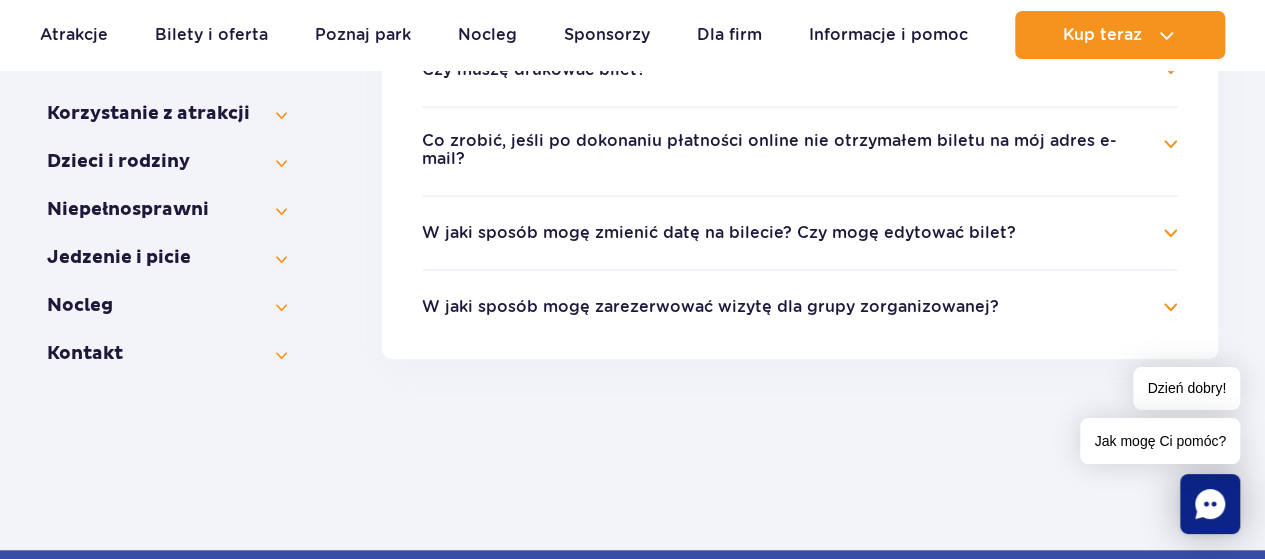 click on "Co zrobić, jeśli po dokonaniu płatności online nie otrzymałem biletu na mój adres e-mail?" at bounding box center [800, 151] 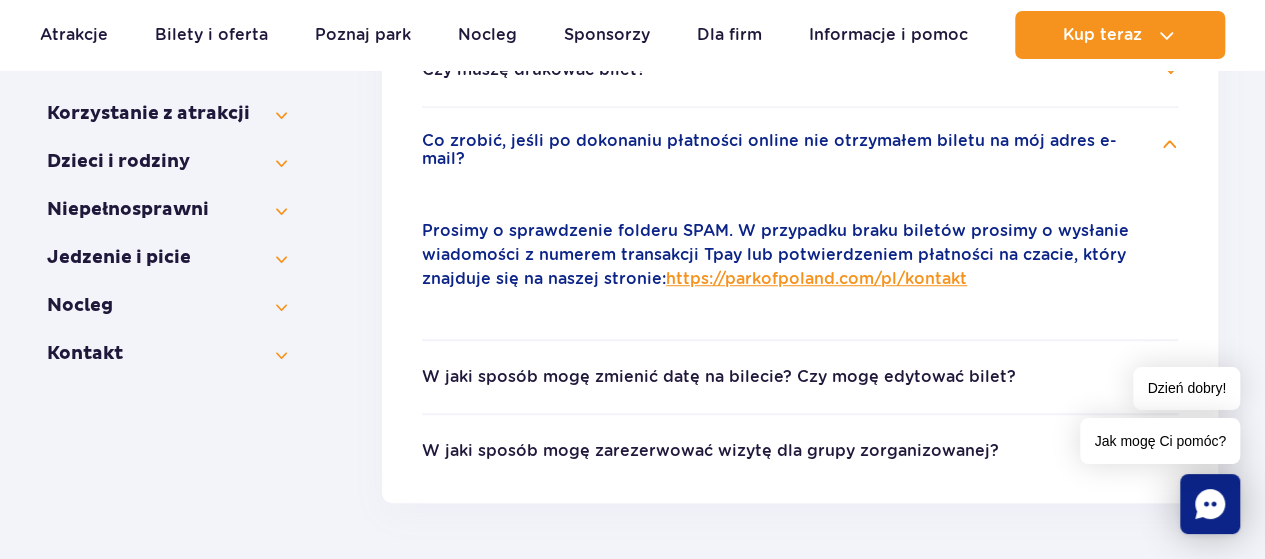 click on "https://parkofpoland.com/pl/kontakt" at bounding box center (816, 278) 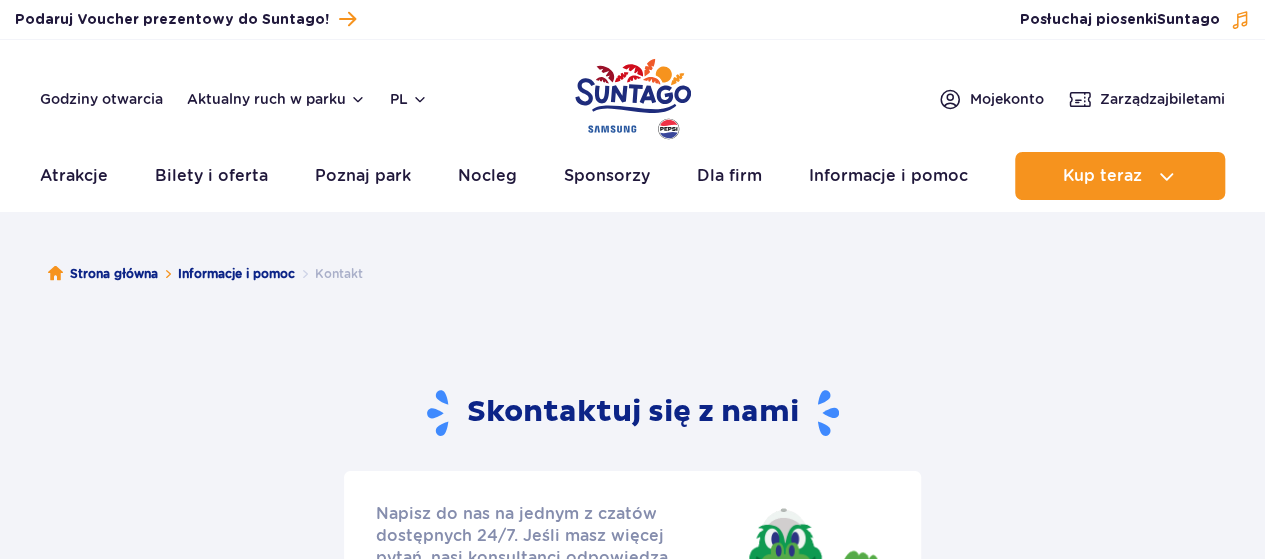 scroll, scrollTop: 74, scrollLeft: 0, axis: vertical 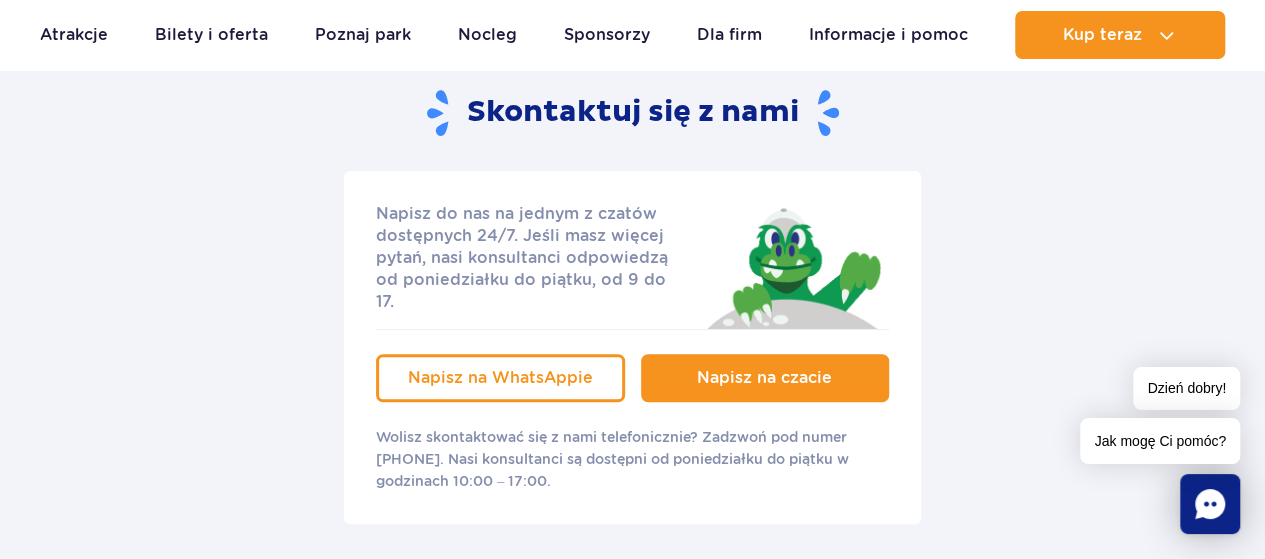 click on "Napisz na czacie" at bounding box center (764, 377) 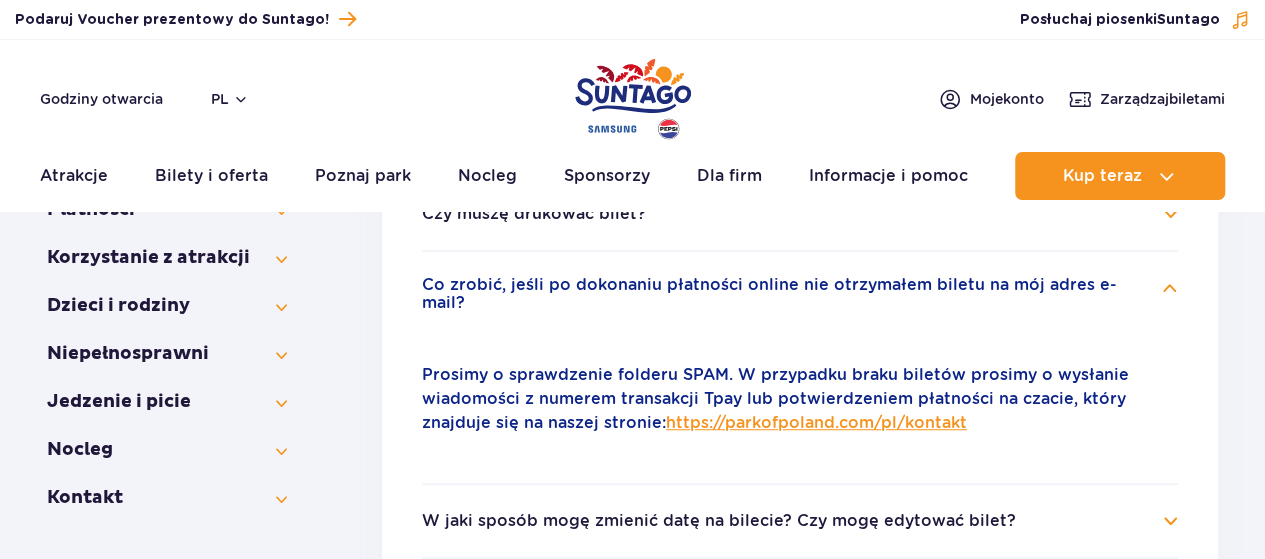 scroll, scrollTop: 0, scrollLeft: 0, axis: both 